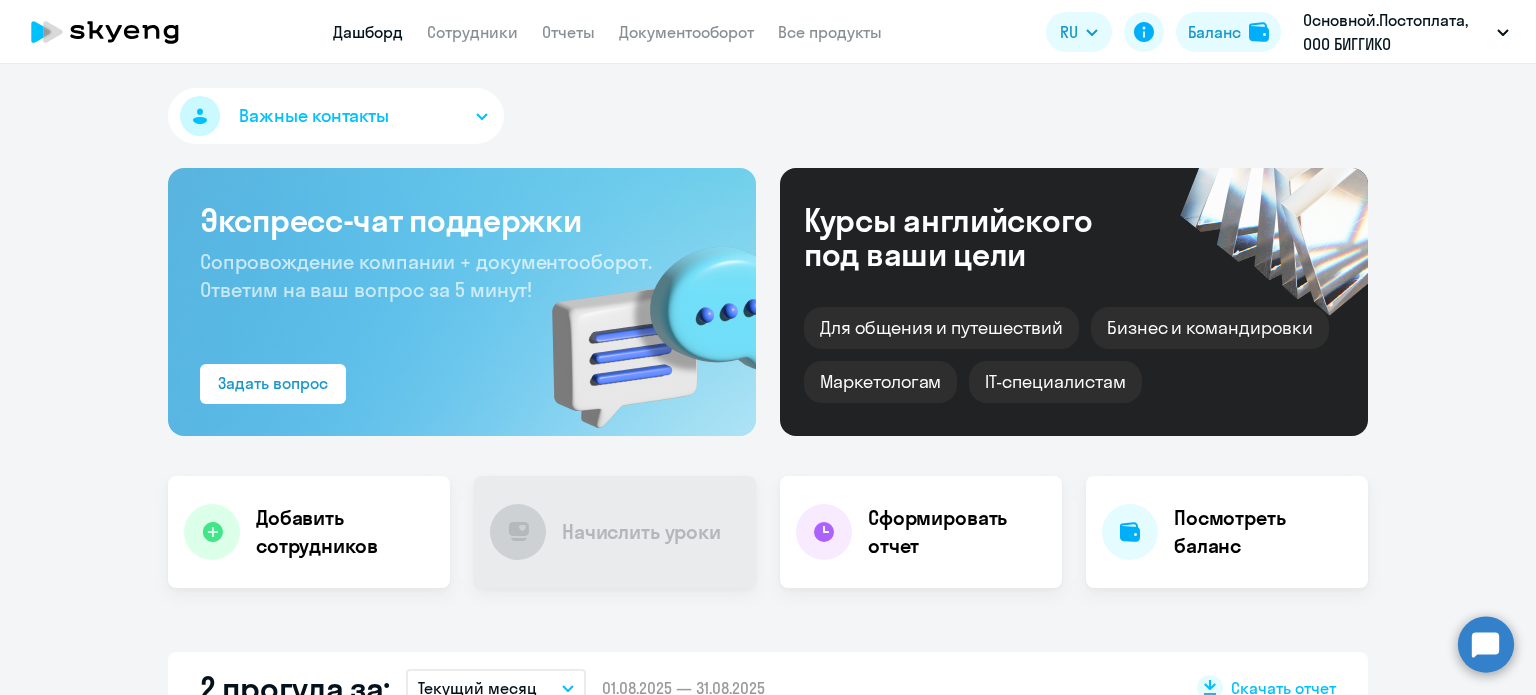 scroll, scrollTop: 0, scrollLeft: 0, axis: both 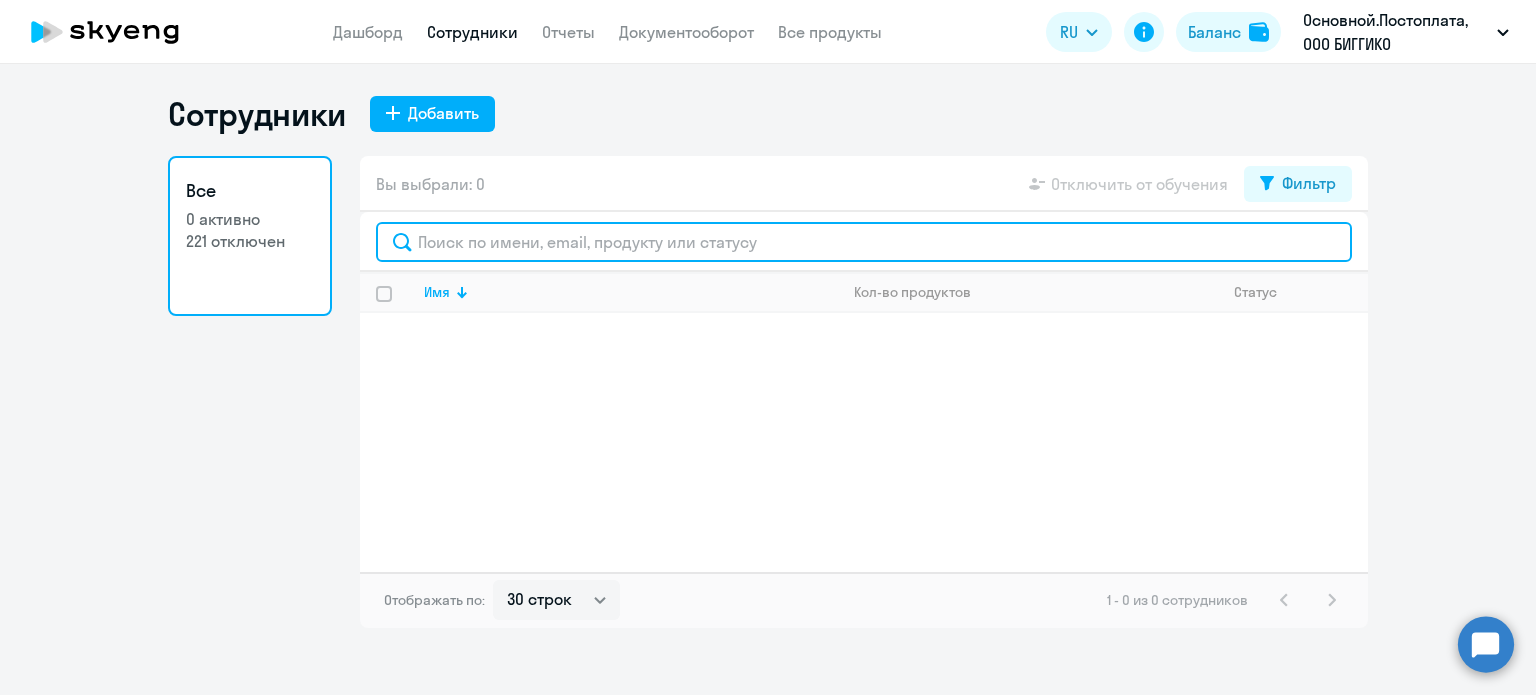 click 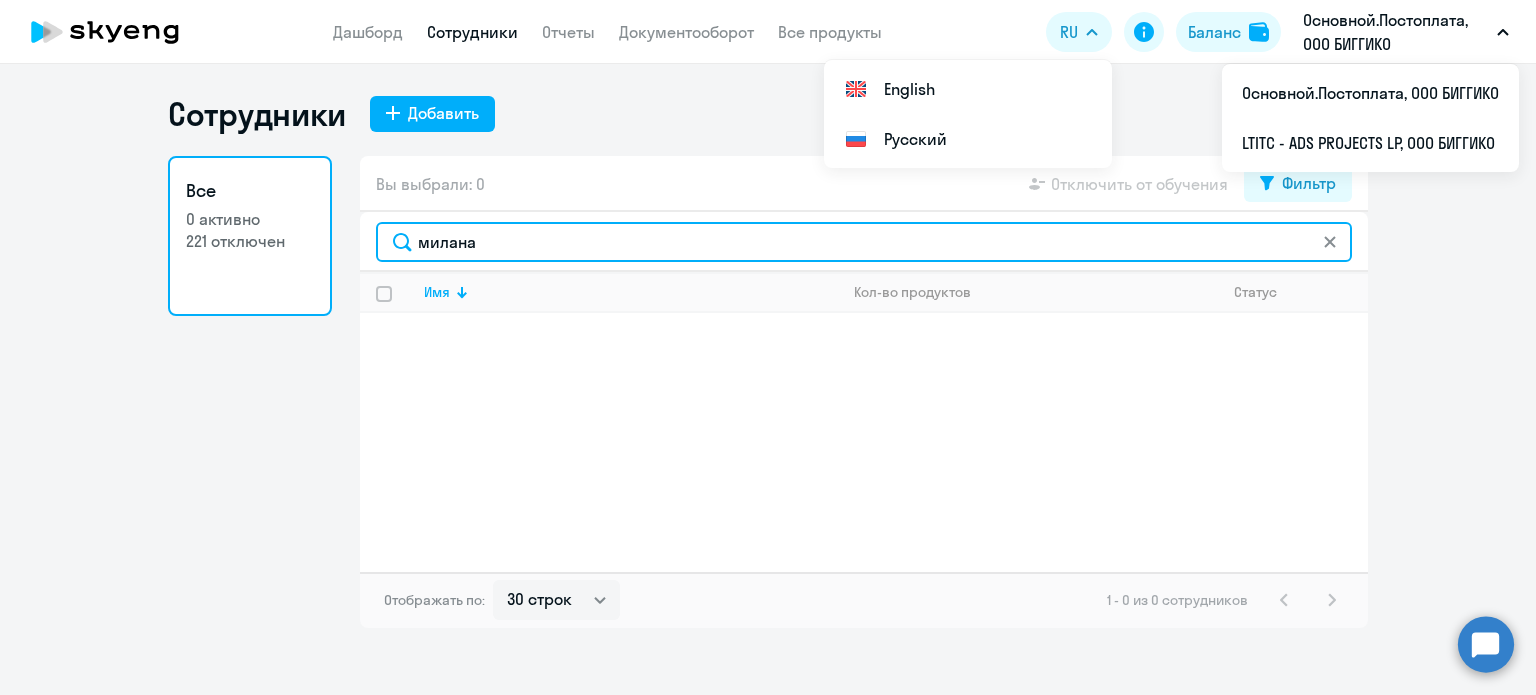 type on "милана" 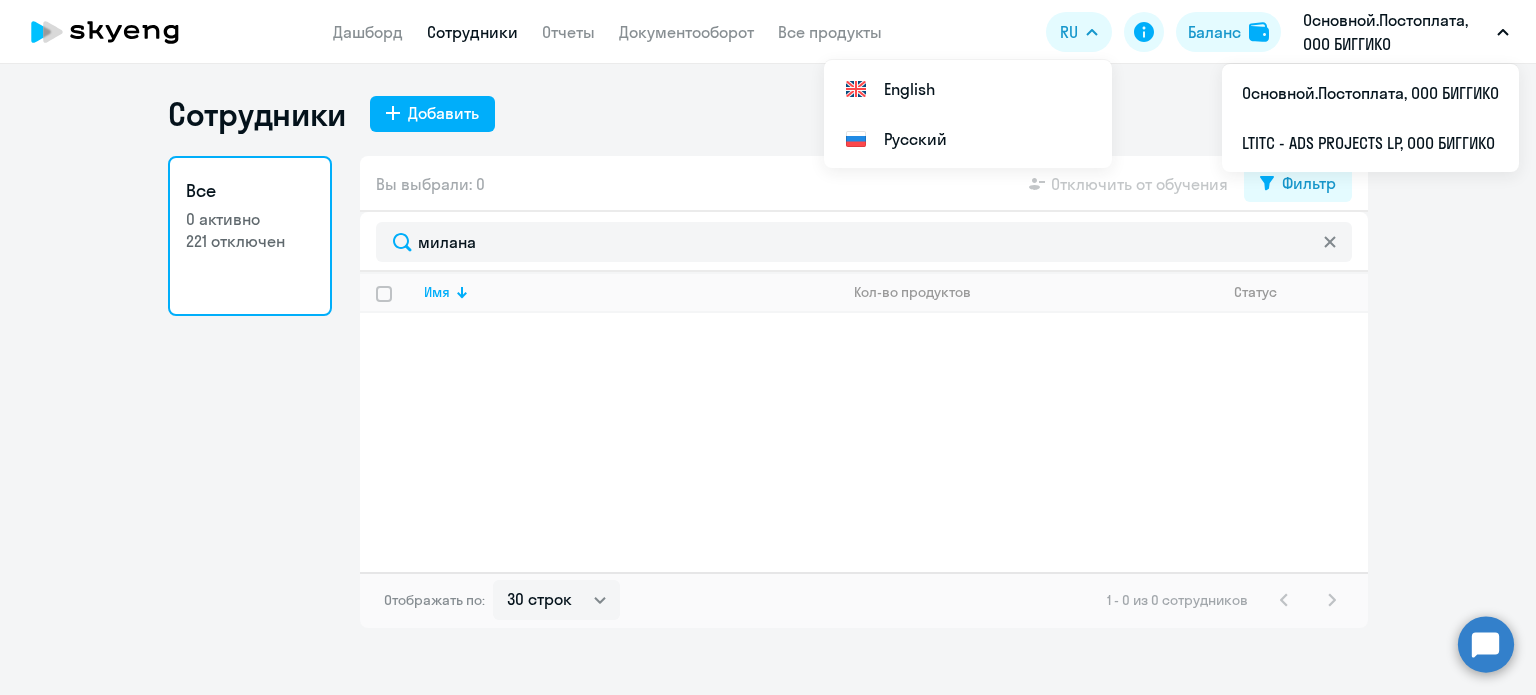 click on "Основной.Постоплата, ООО БИГГИКО" at bounding box center (1396, 32) 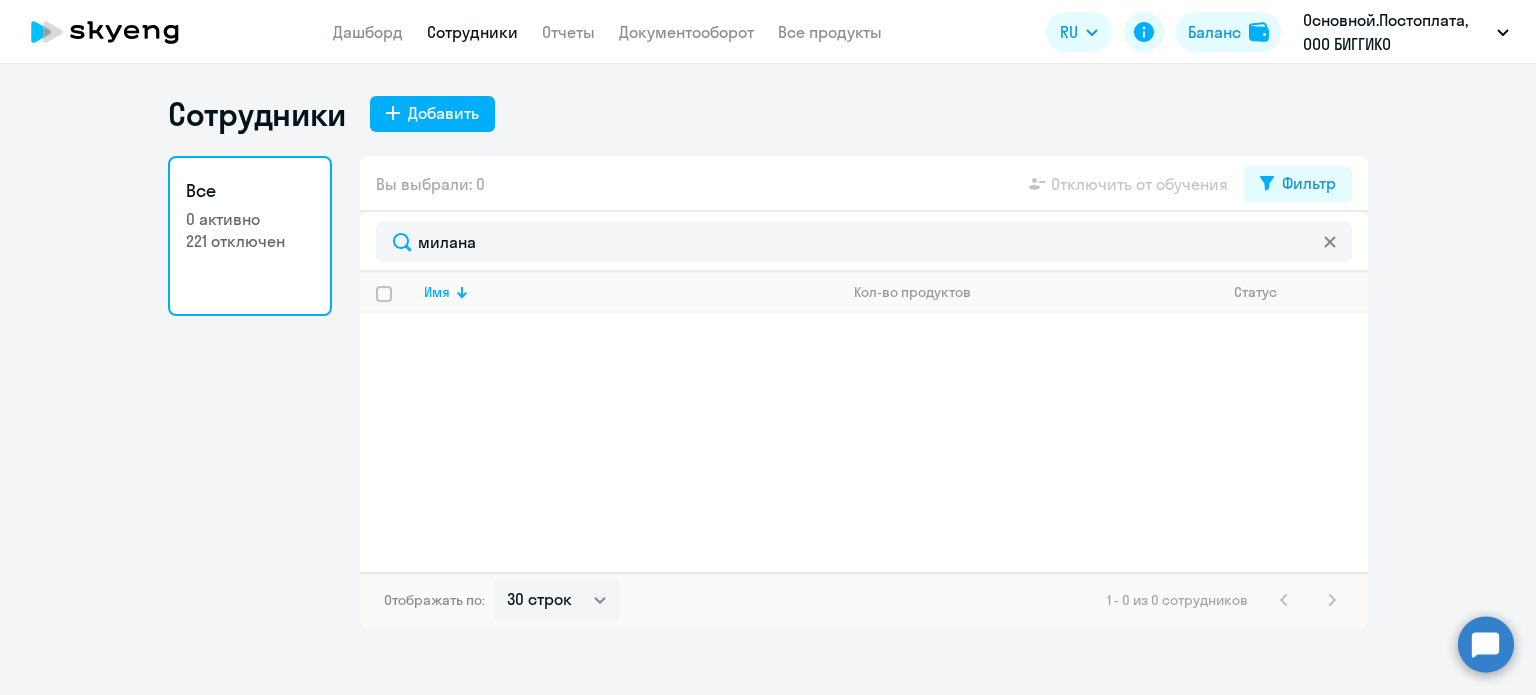 click on "Основной.Постоплата, ООО БИГГИКО" at bounding box center (1396, 32) 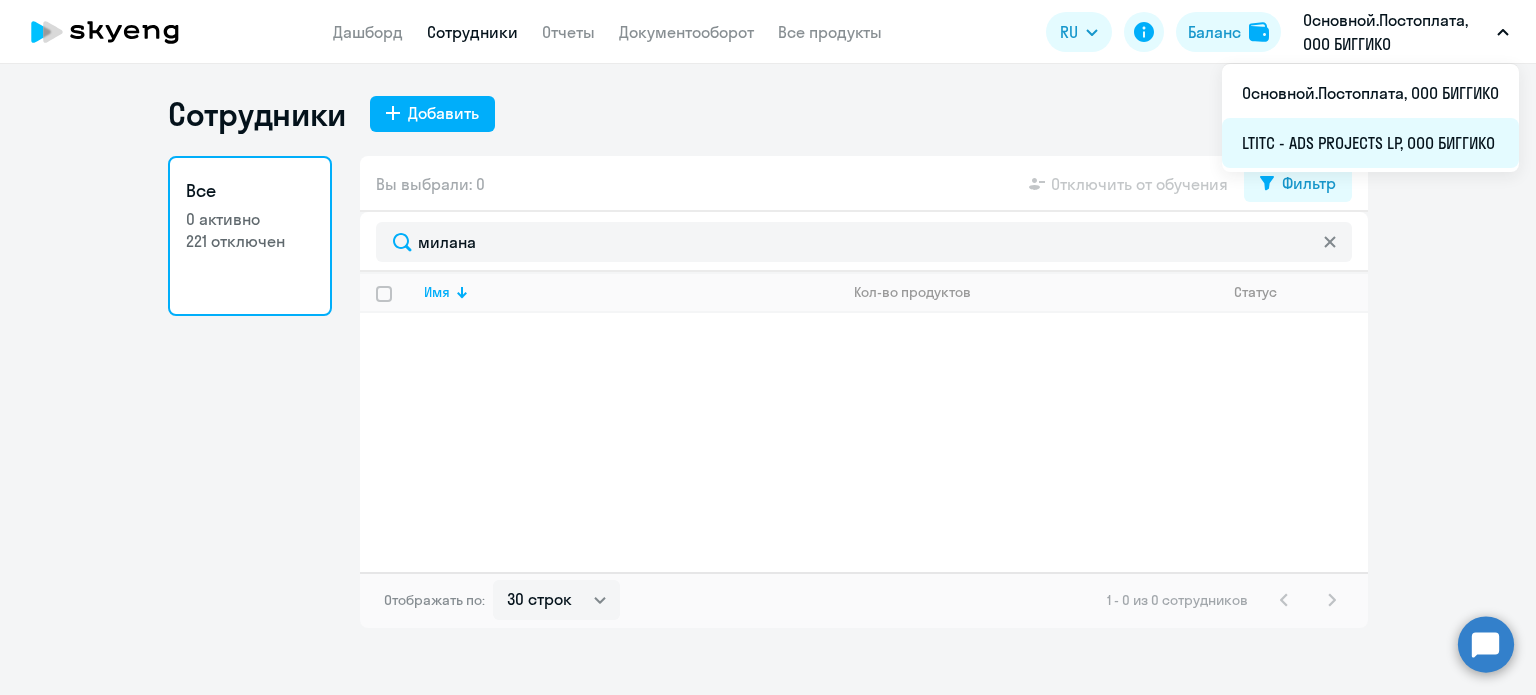 click on "LTITC - ADS PROJECTS LP, ООО БИГГИКО" at bounding box center [1370, 143] 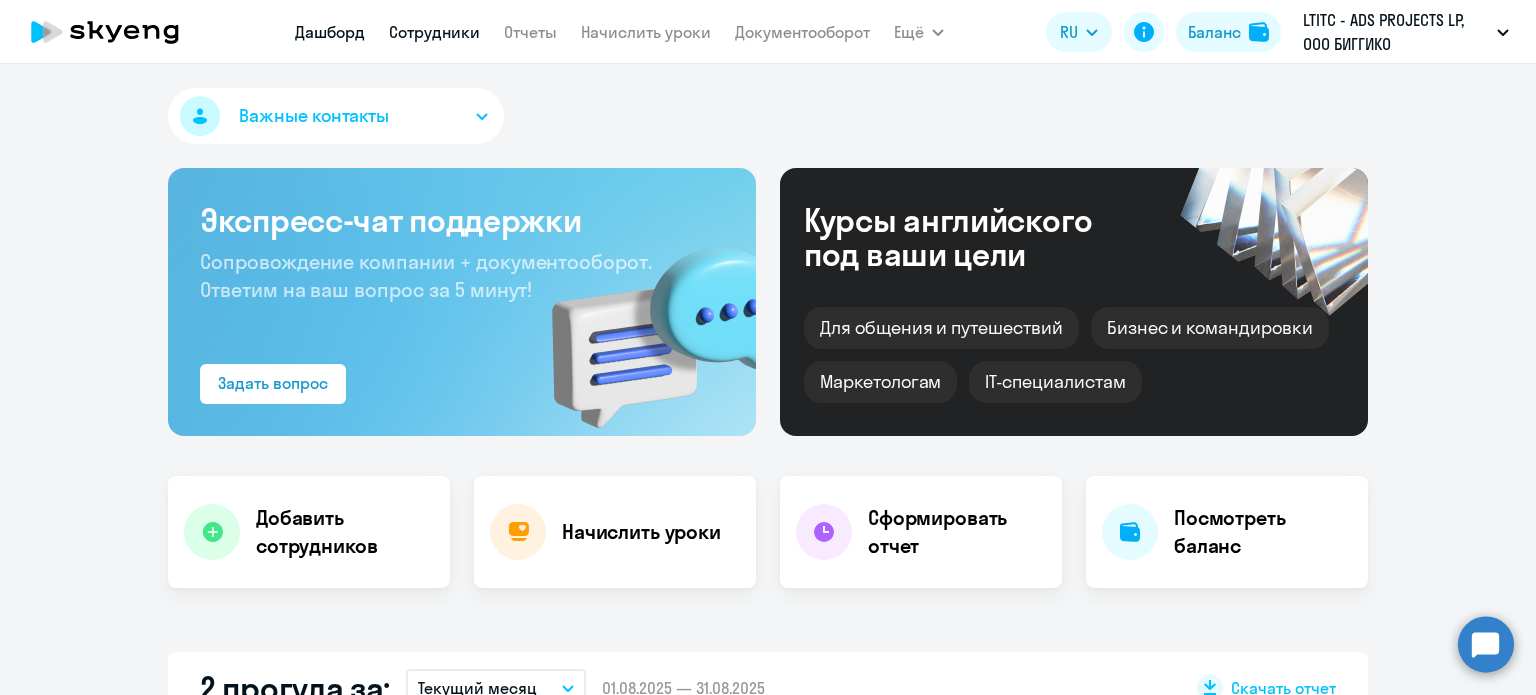 click on "Сотрудники" at bounding box center (434, 32) 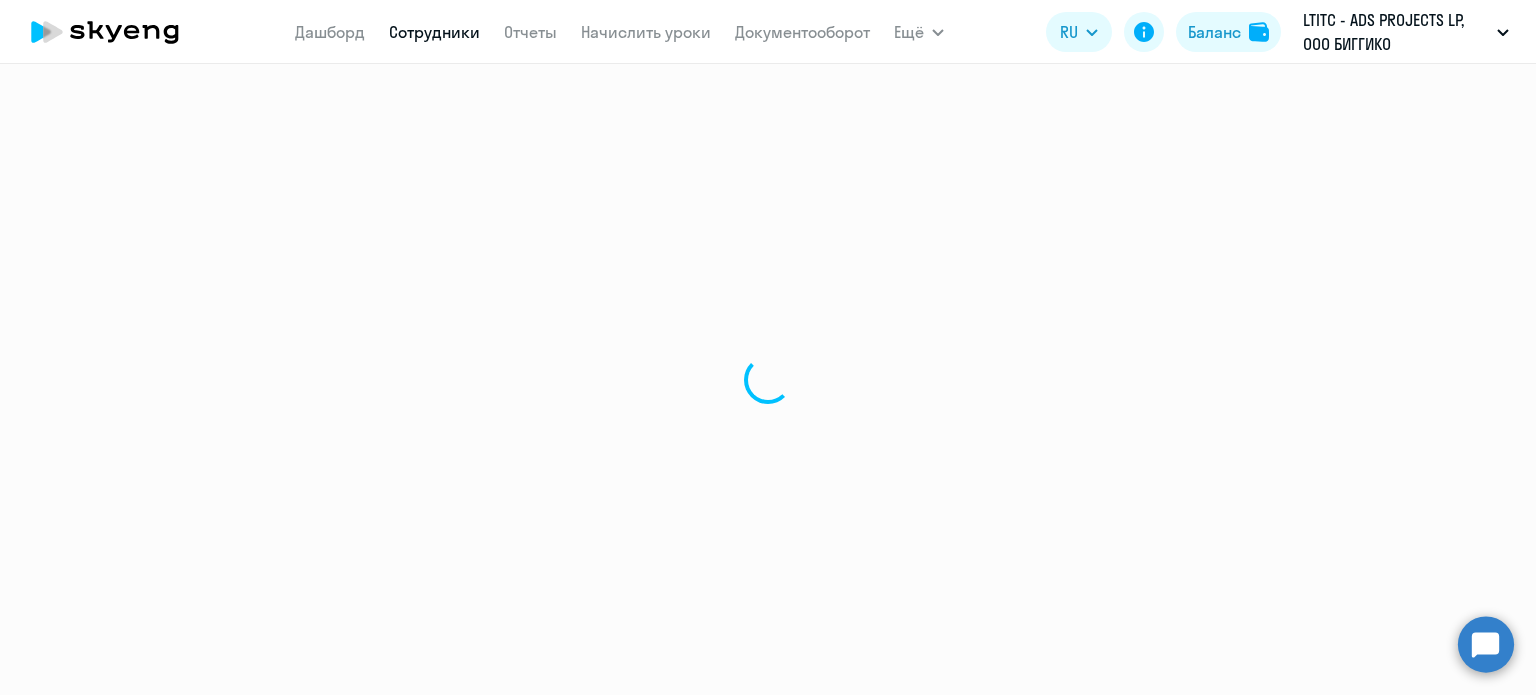 select on "30" 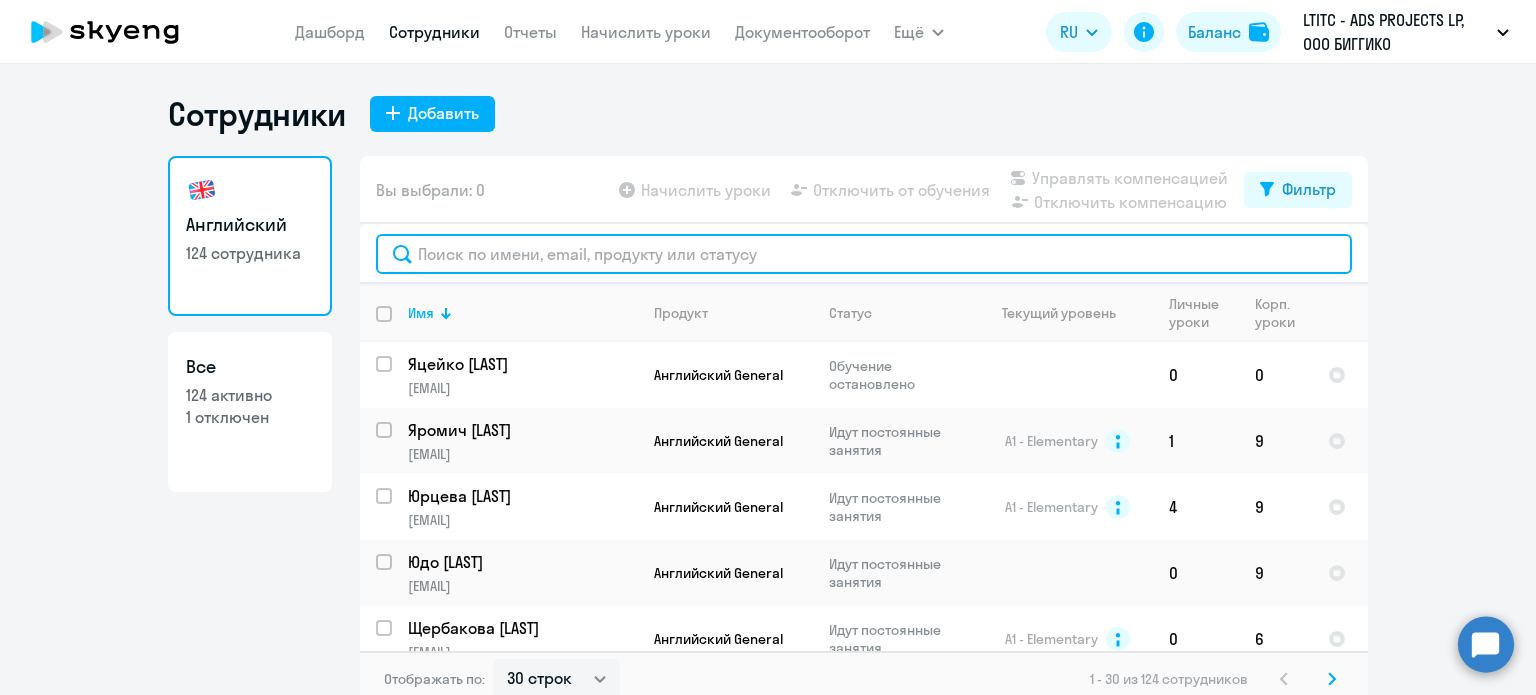 click 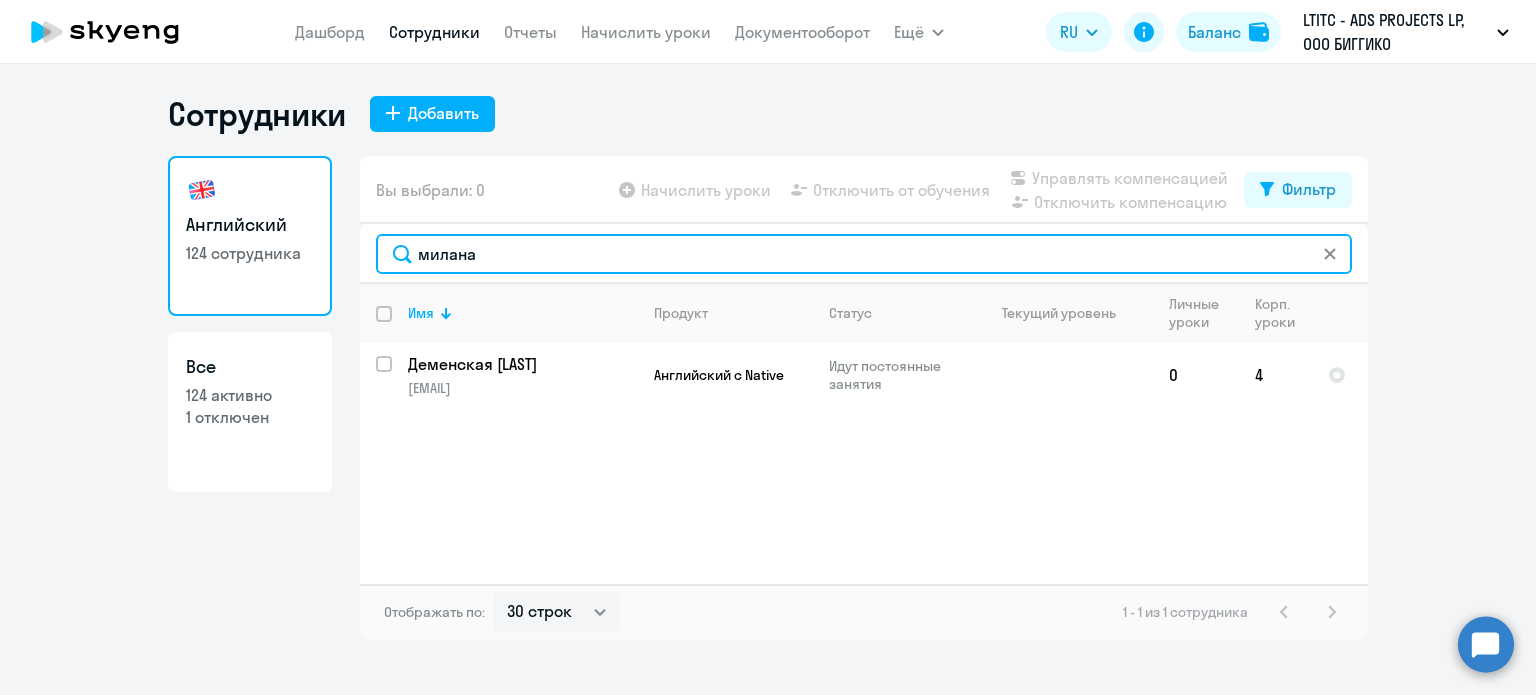 type on "милана" 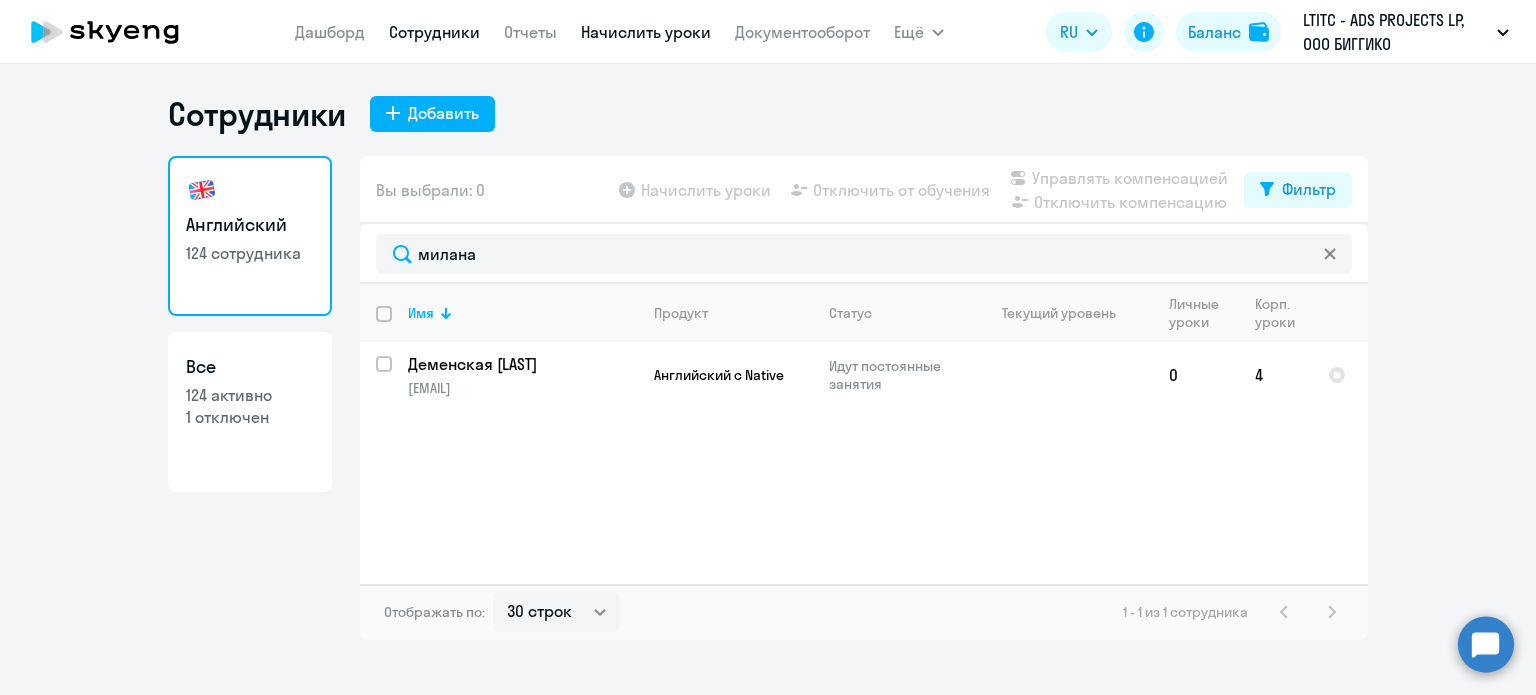 click on "Начислить уроки" at bounding box center (646, 32) 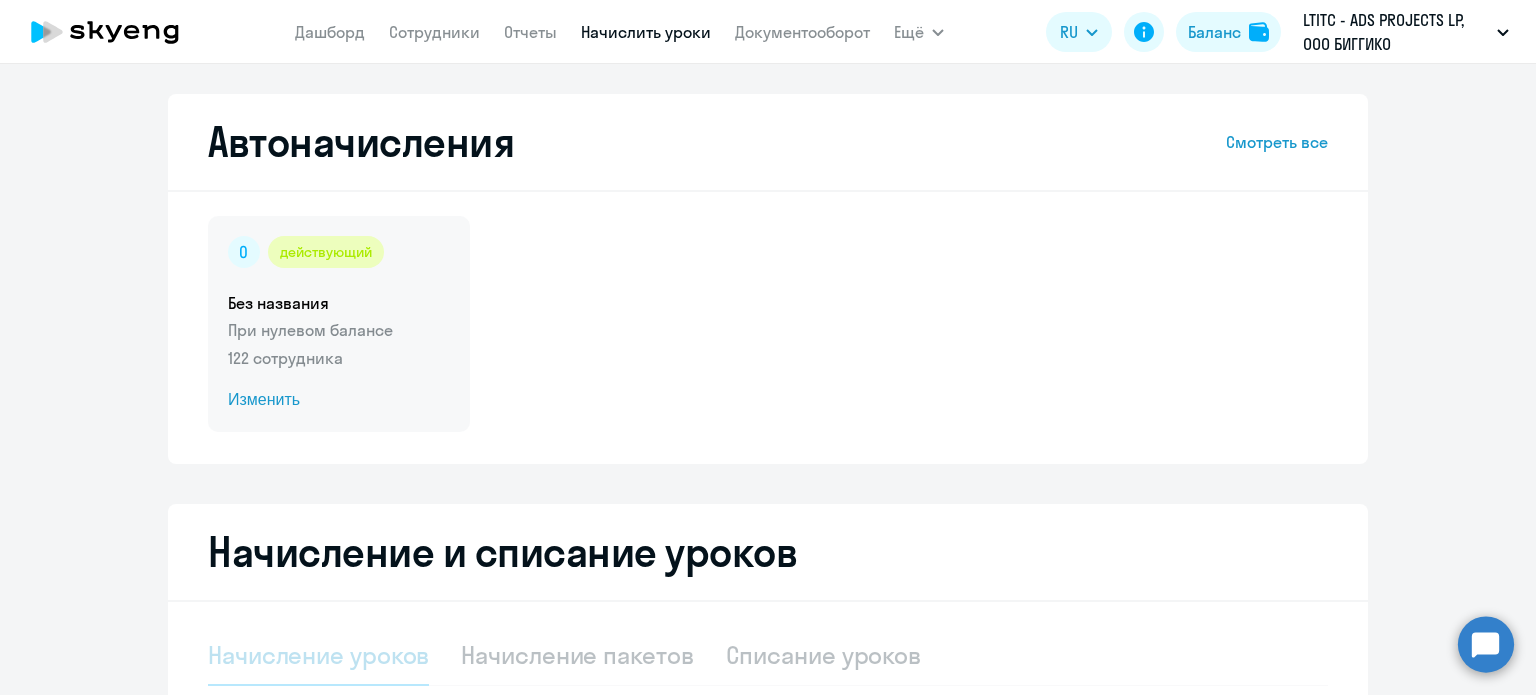 select on "10" 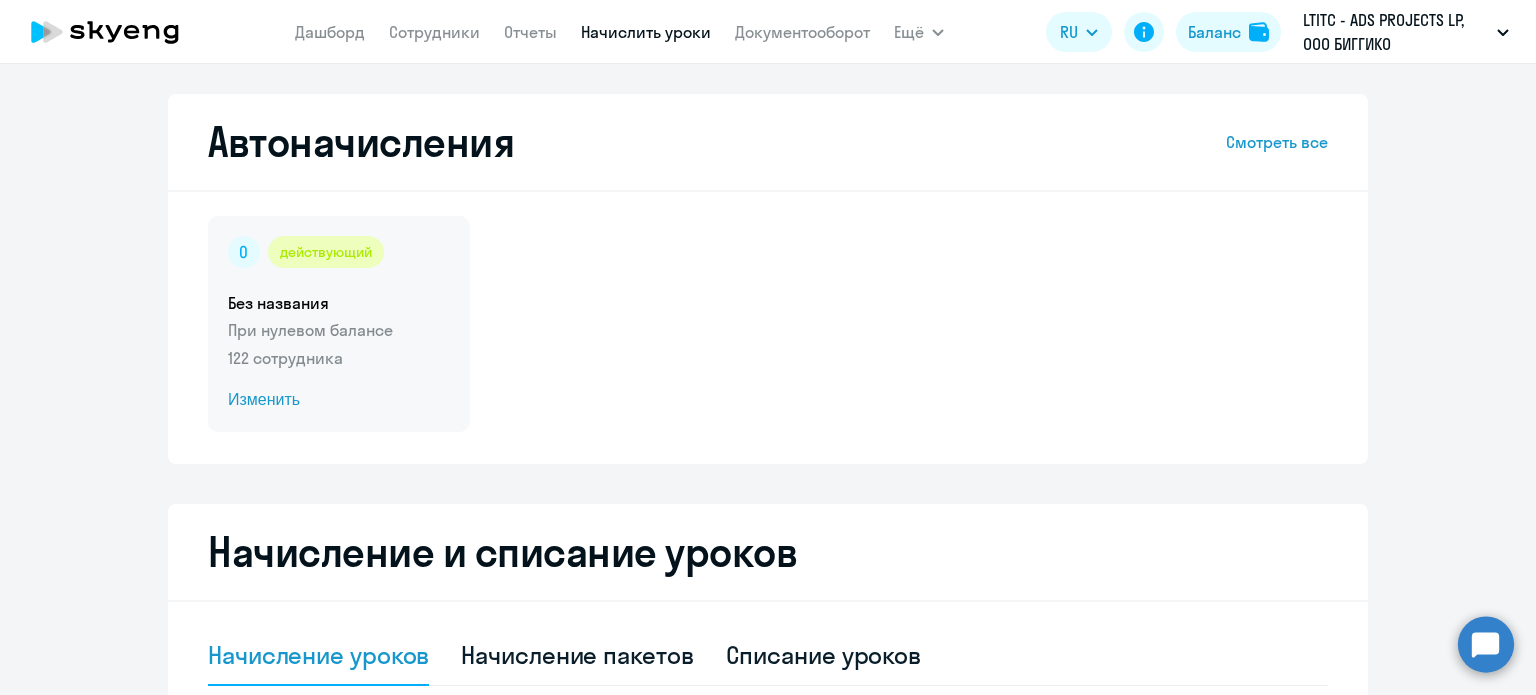 click on "Изменить" 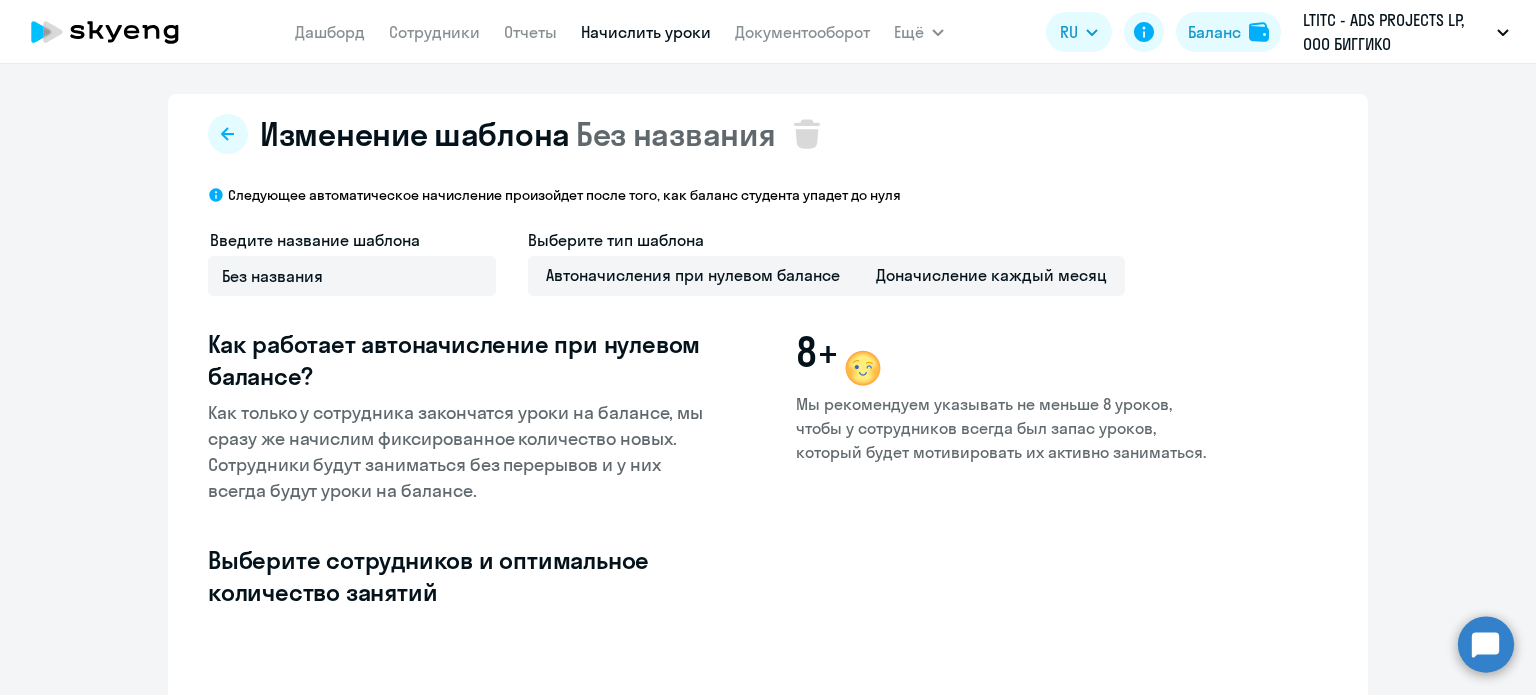 select on "10" 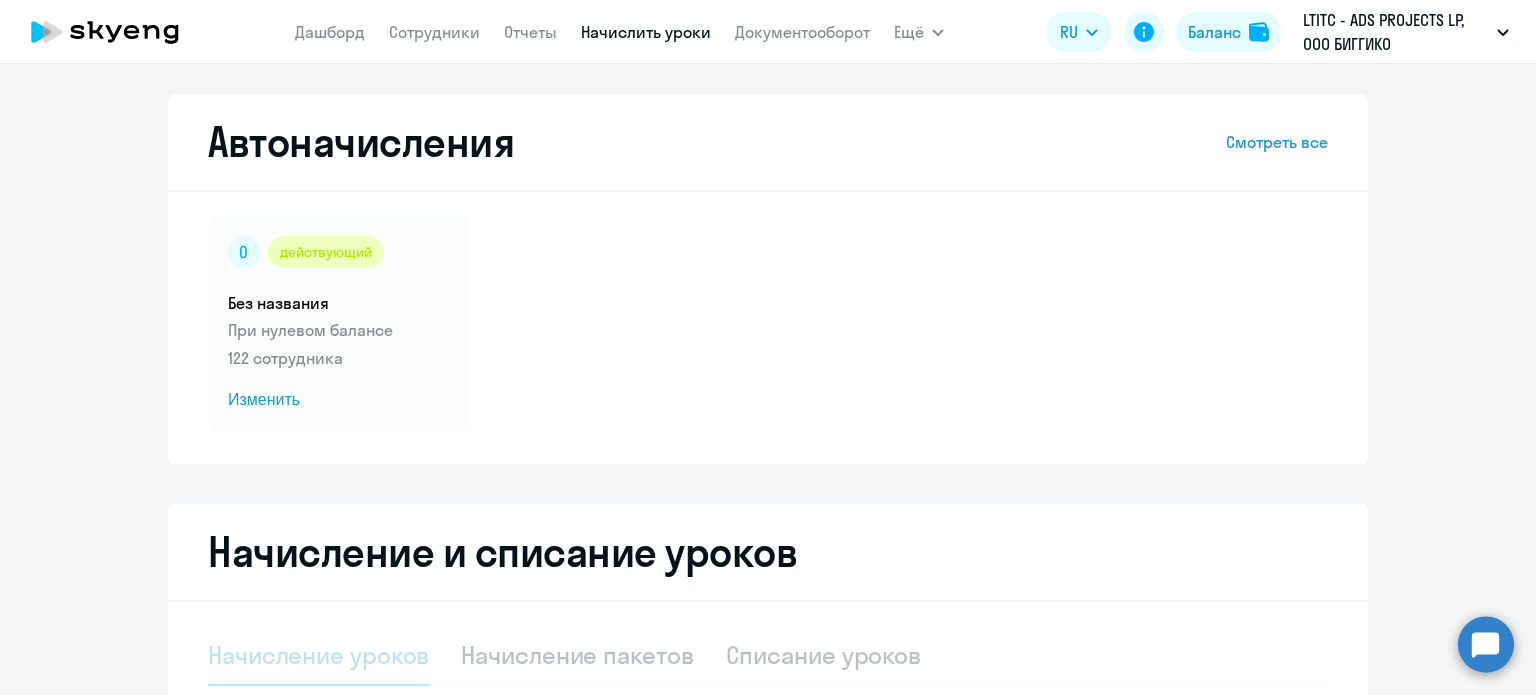 select on "10" 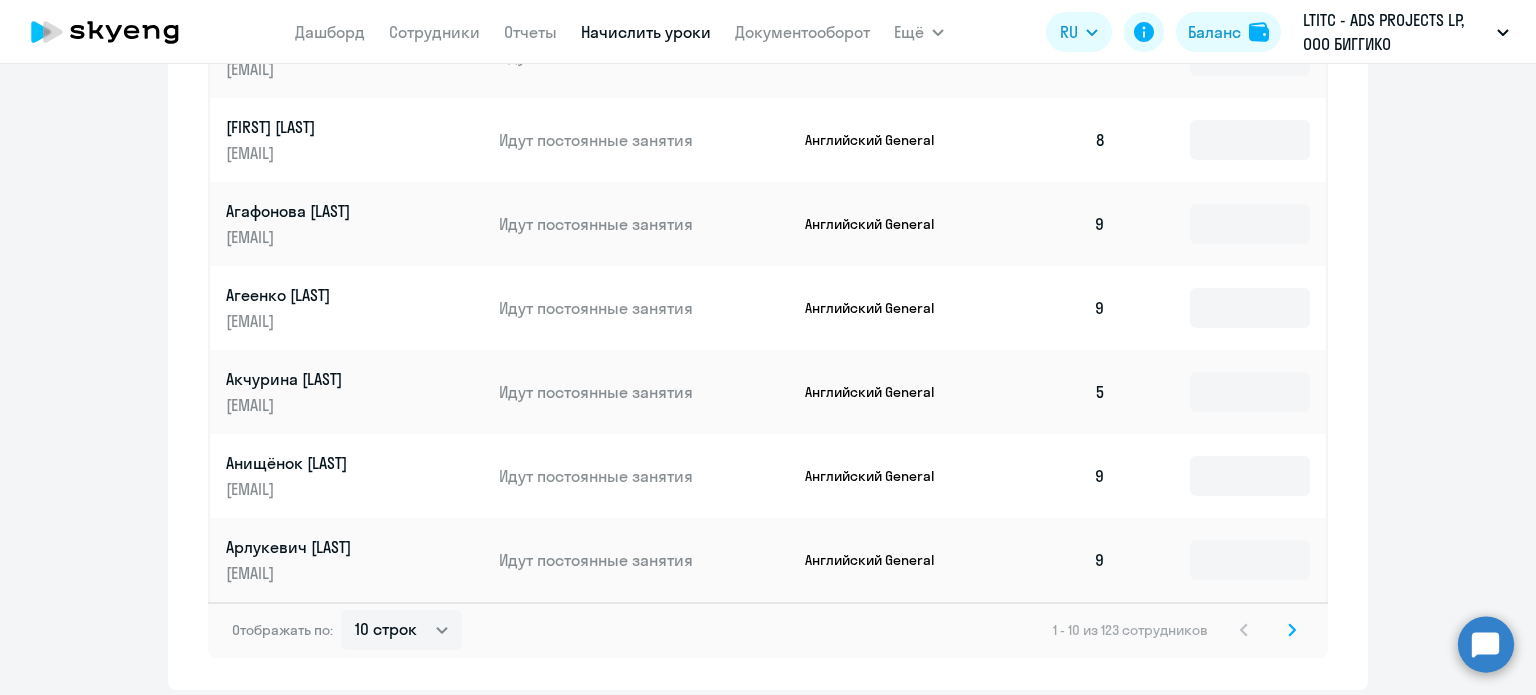 scroll, scrollTop: 1200, scrollLeft: 0, axis: vertical 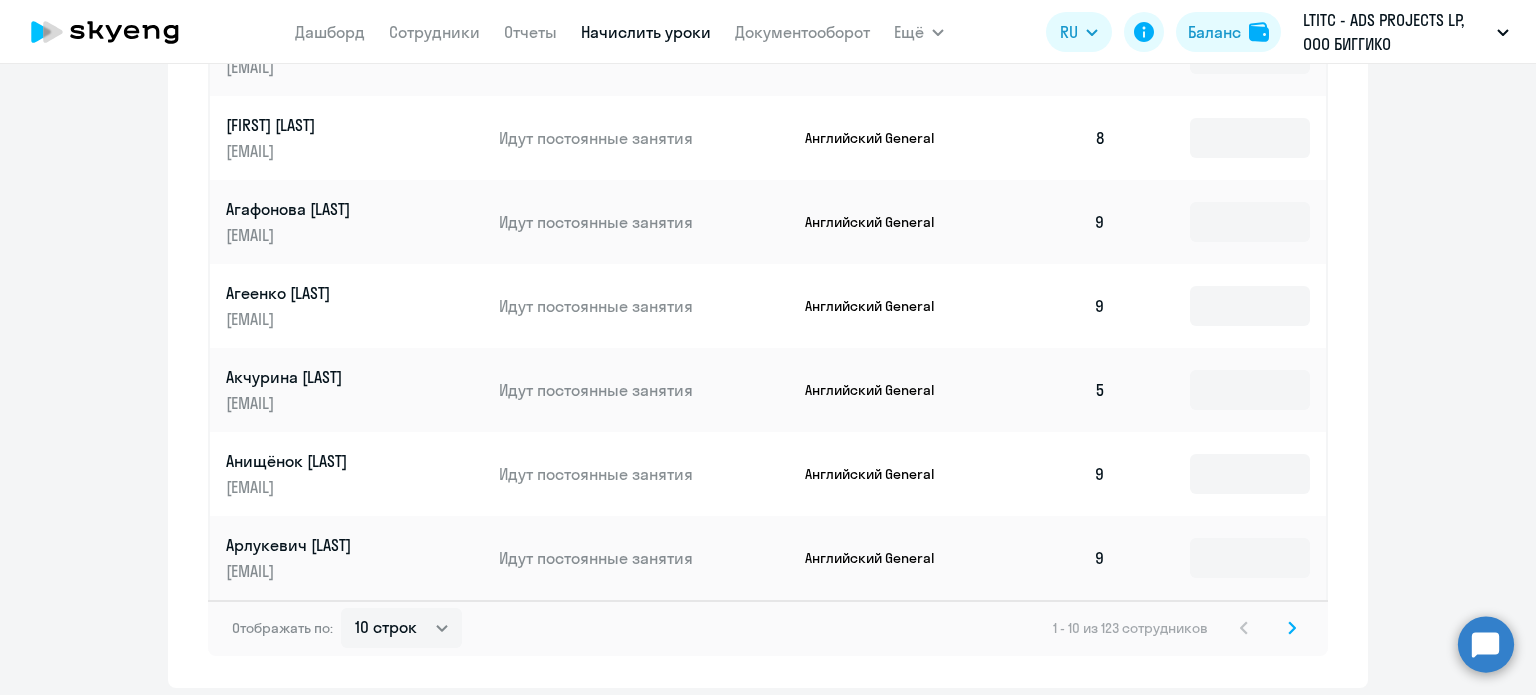 click 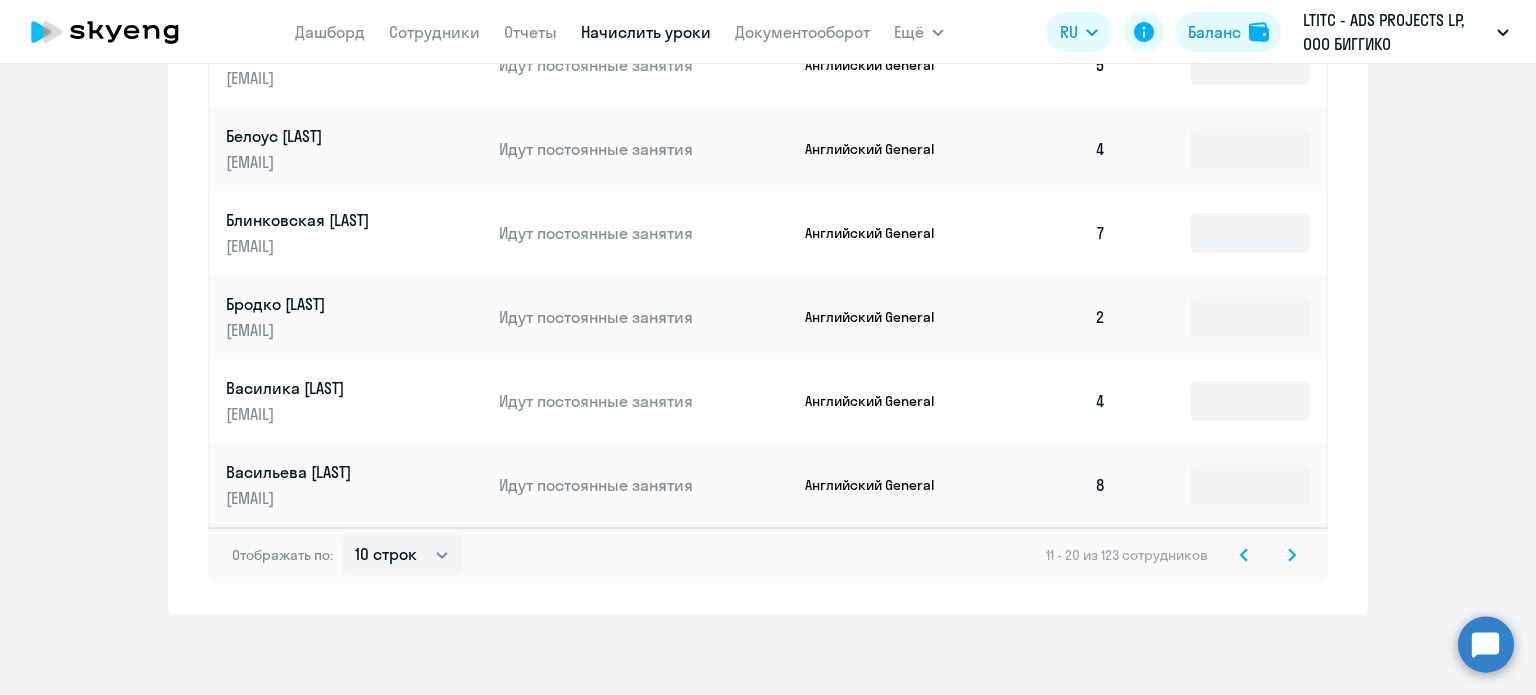 scroll, scrollTop: 1291, scrollLeft: 0, axis: vertical 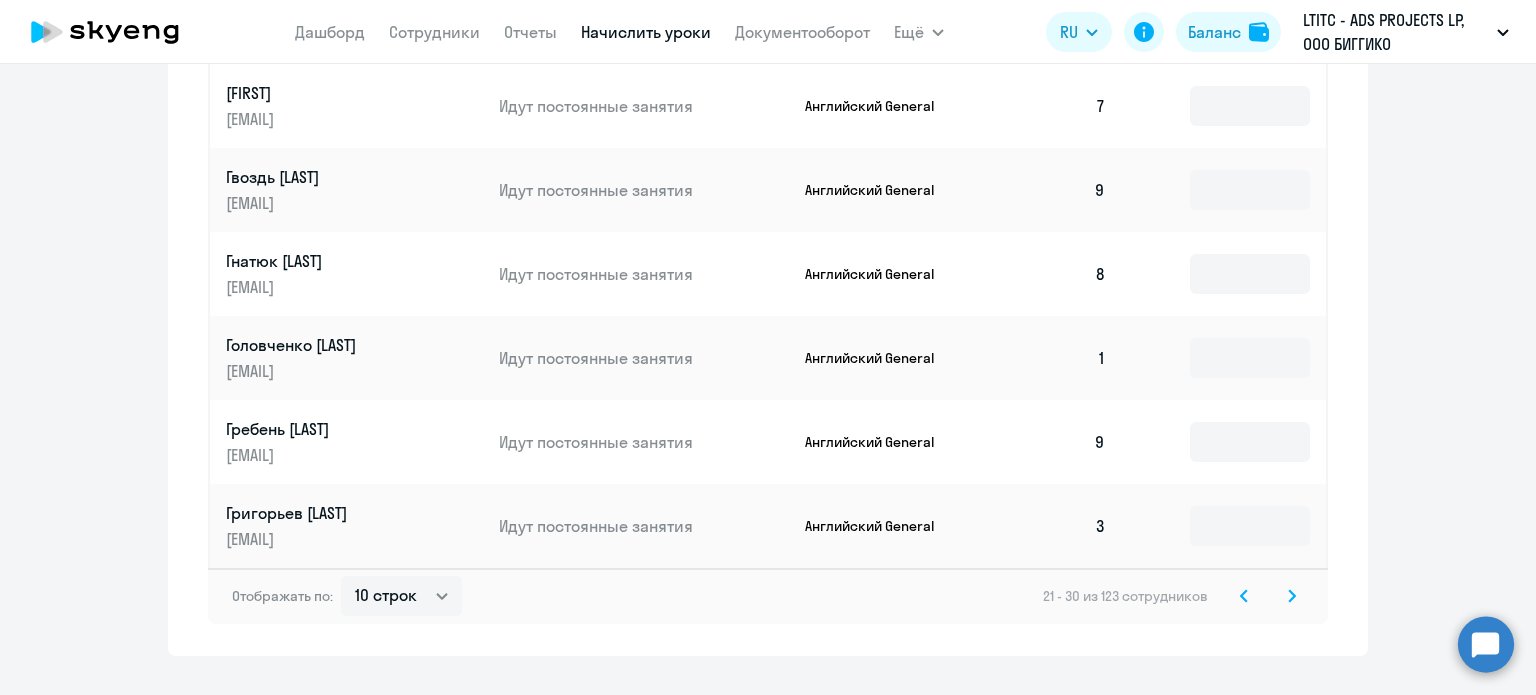 click 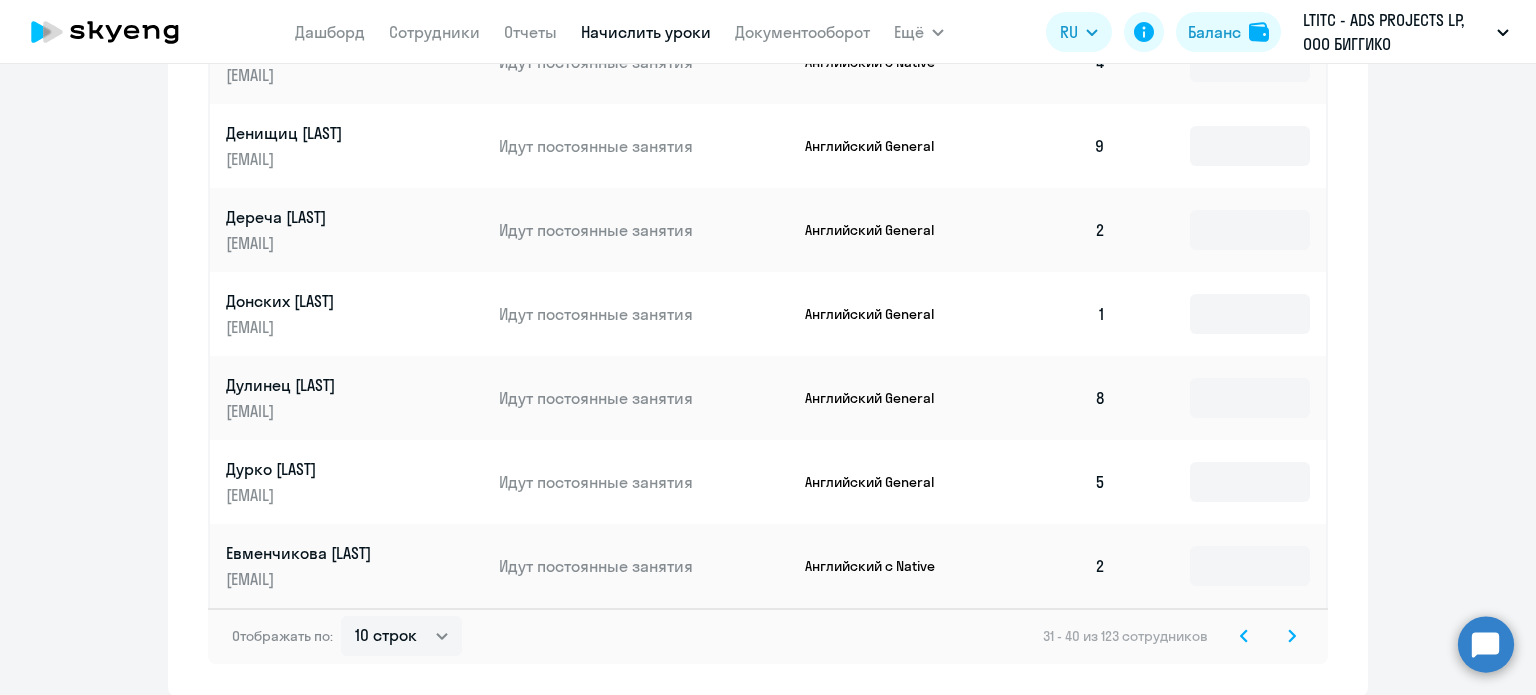 scroll, scrollTop: 1112, scrollLeft: 0, axis: vertical 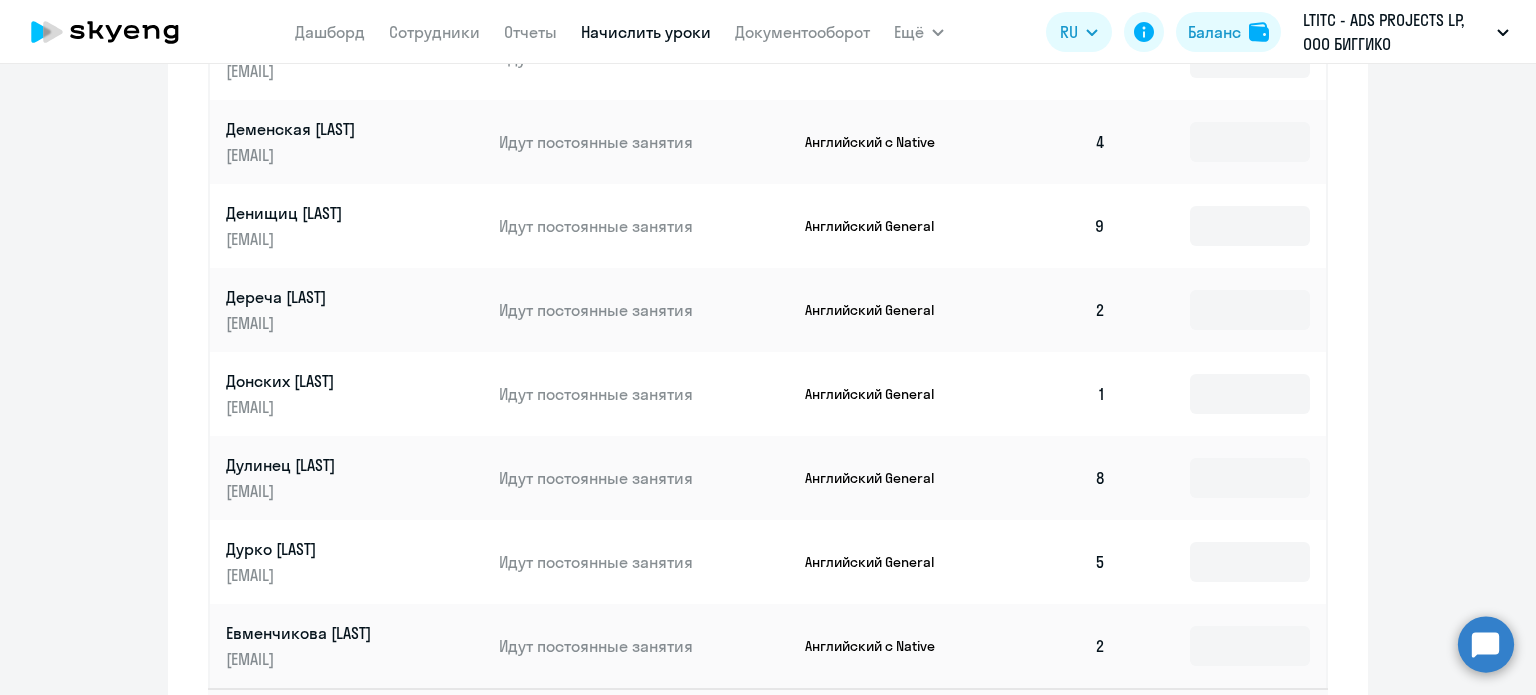 click on "Начислить уроки" at bounding box center [646, 32] 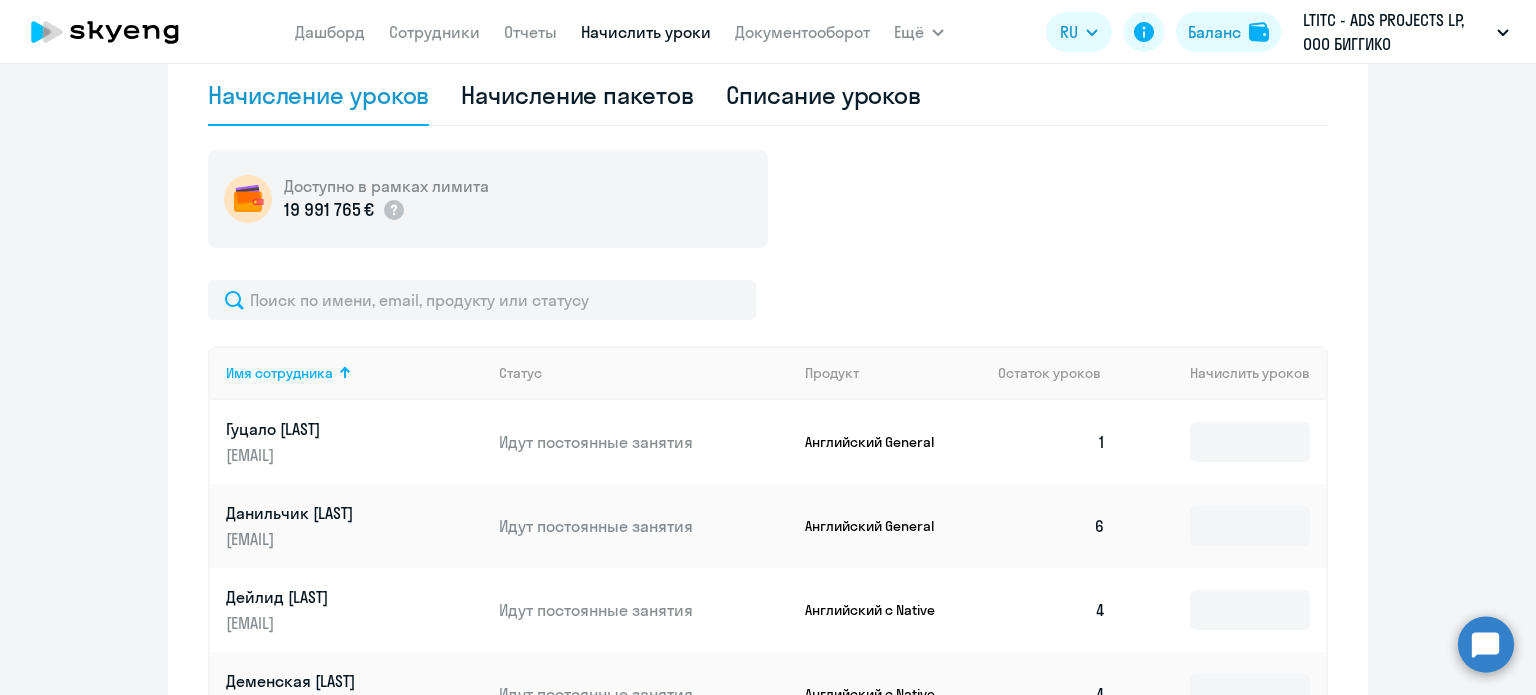 scroll, scrollTop: 16, scrollLeft: 0, axis: vertical 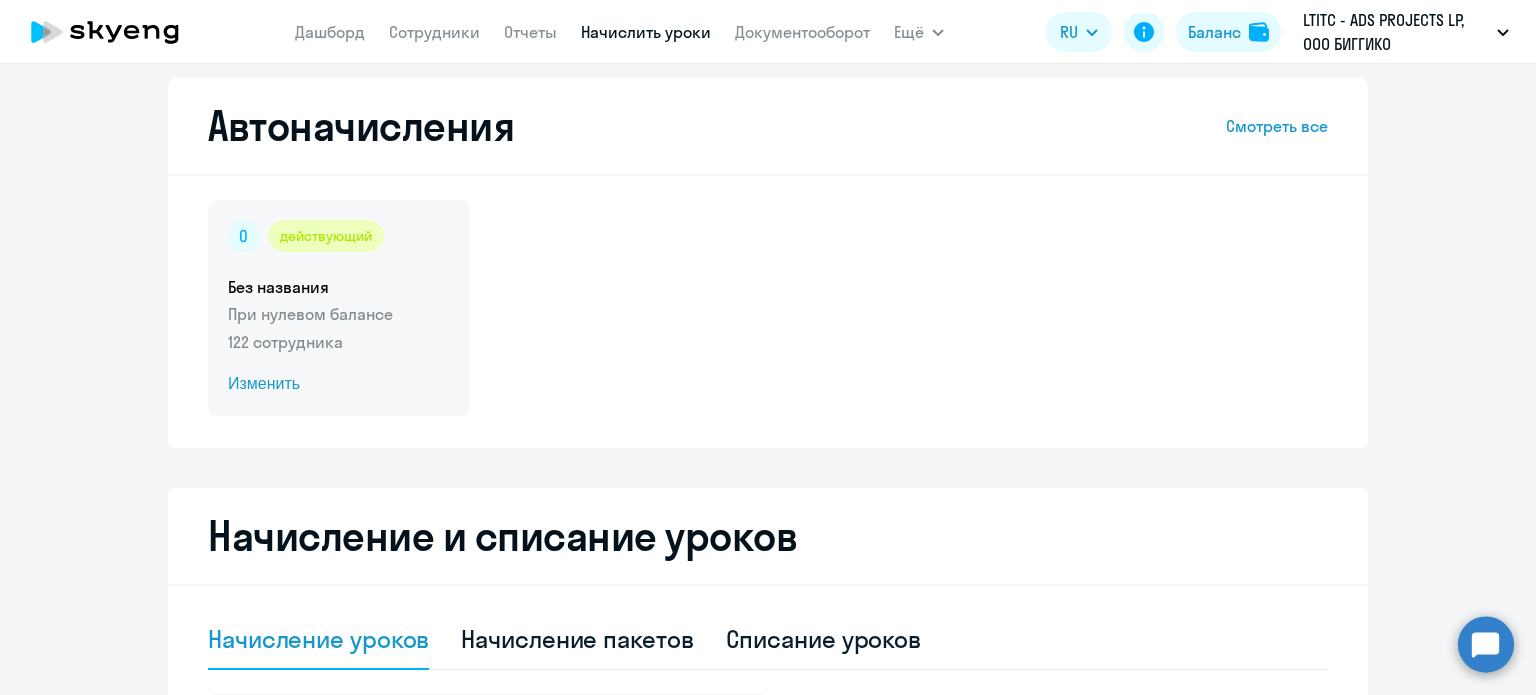 click on "Изменить" 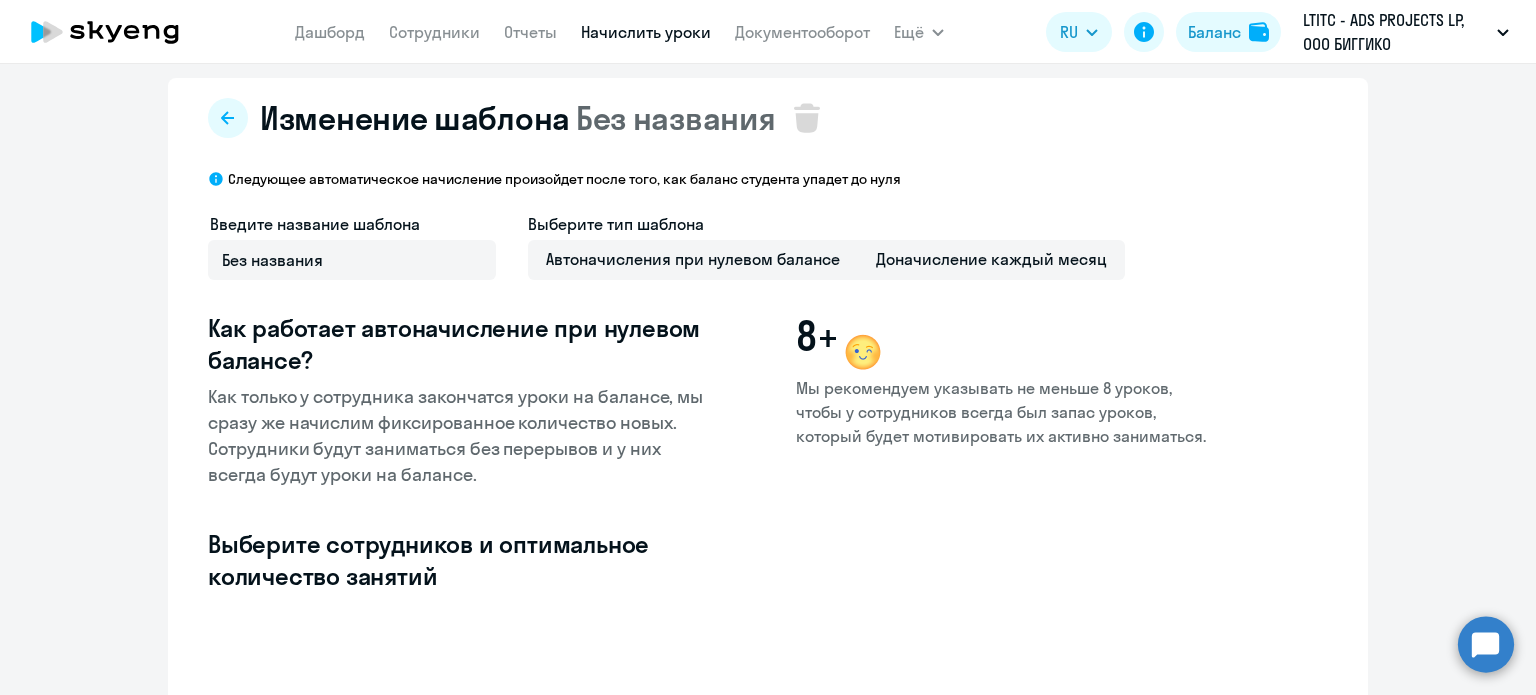 select on "10" 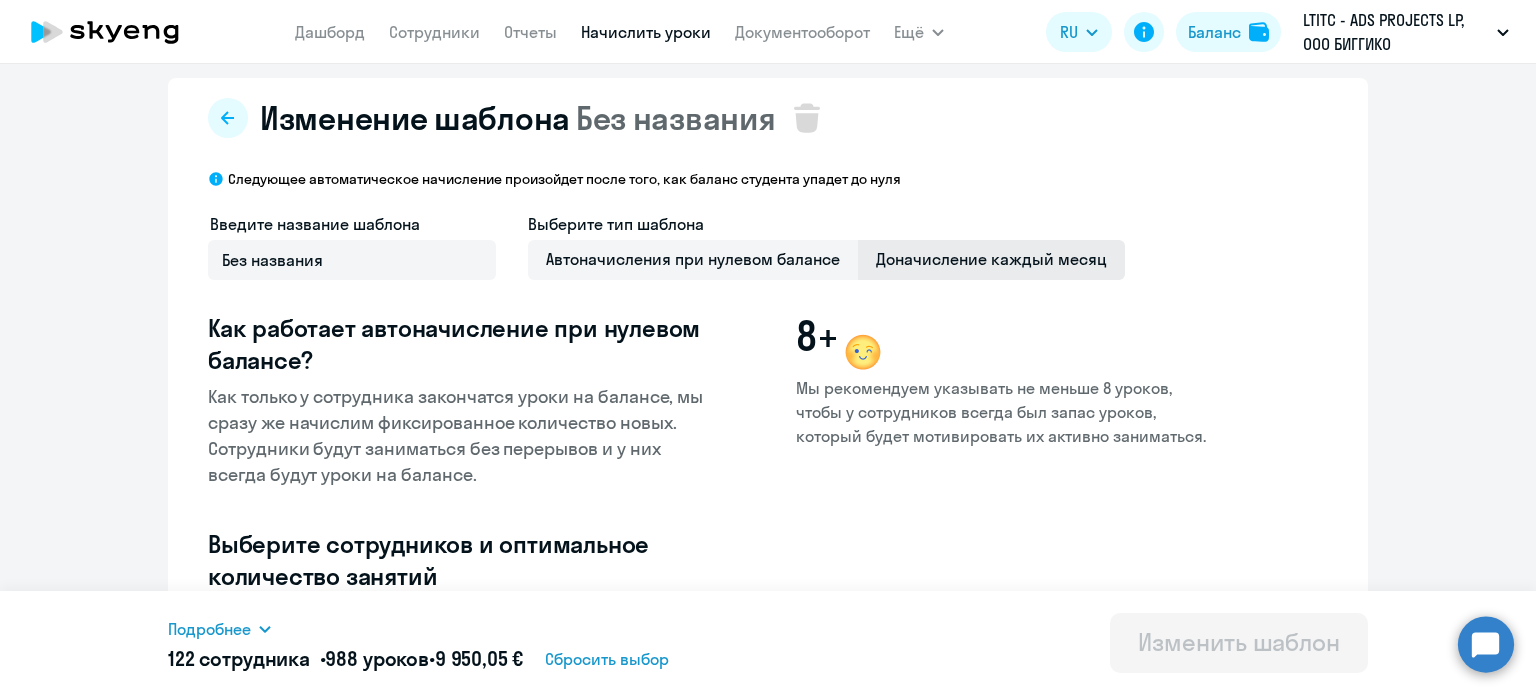 click on "Доначисление каждый месяц" 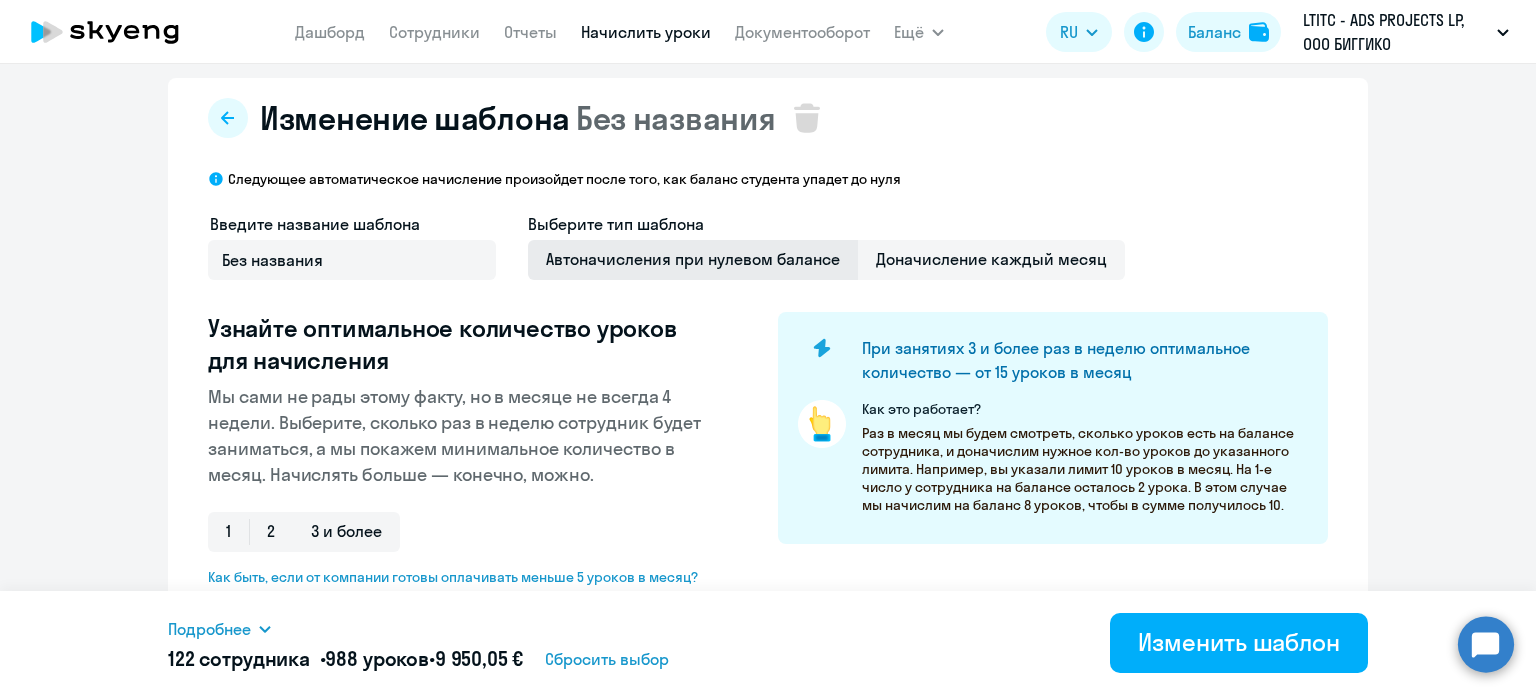 click on "Автоначисления при нулевом балансе" 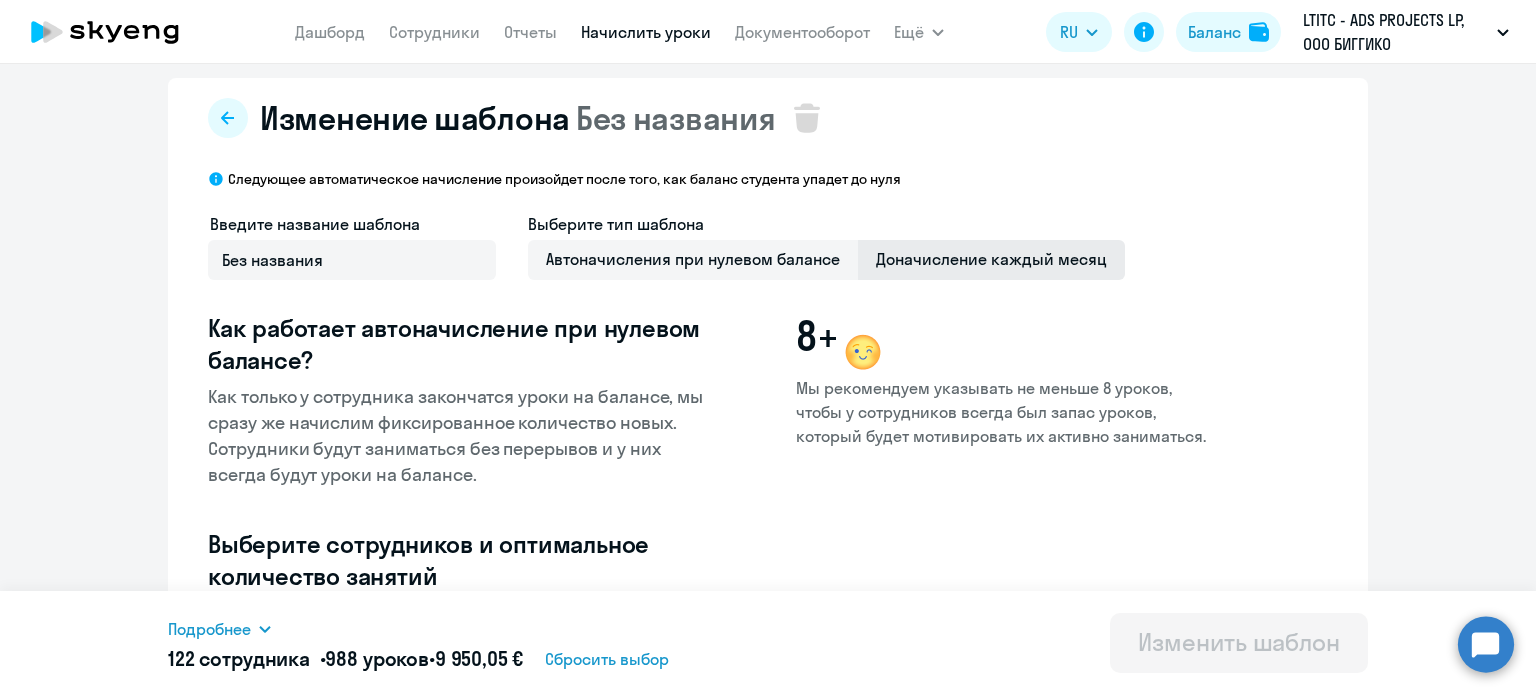click on "Доначисление каждый месяц" 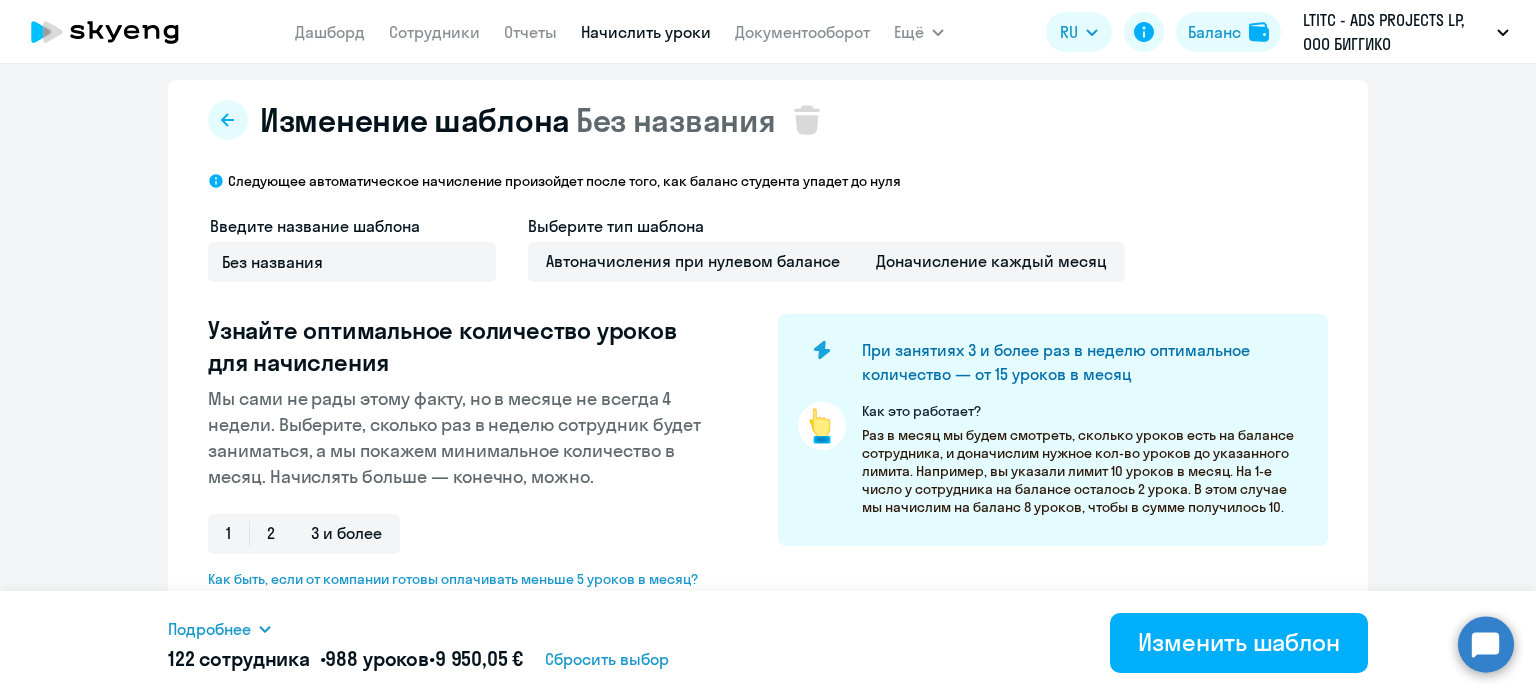 scroll, scrollTop: 20, scrollLeft: 0, axis: vertical 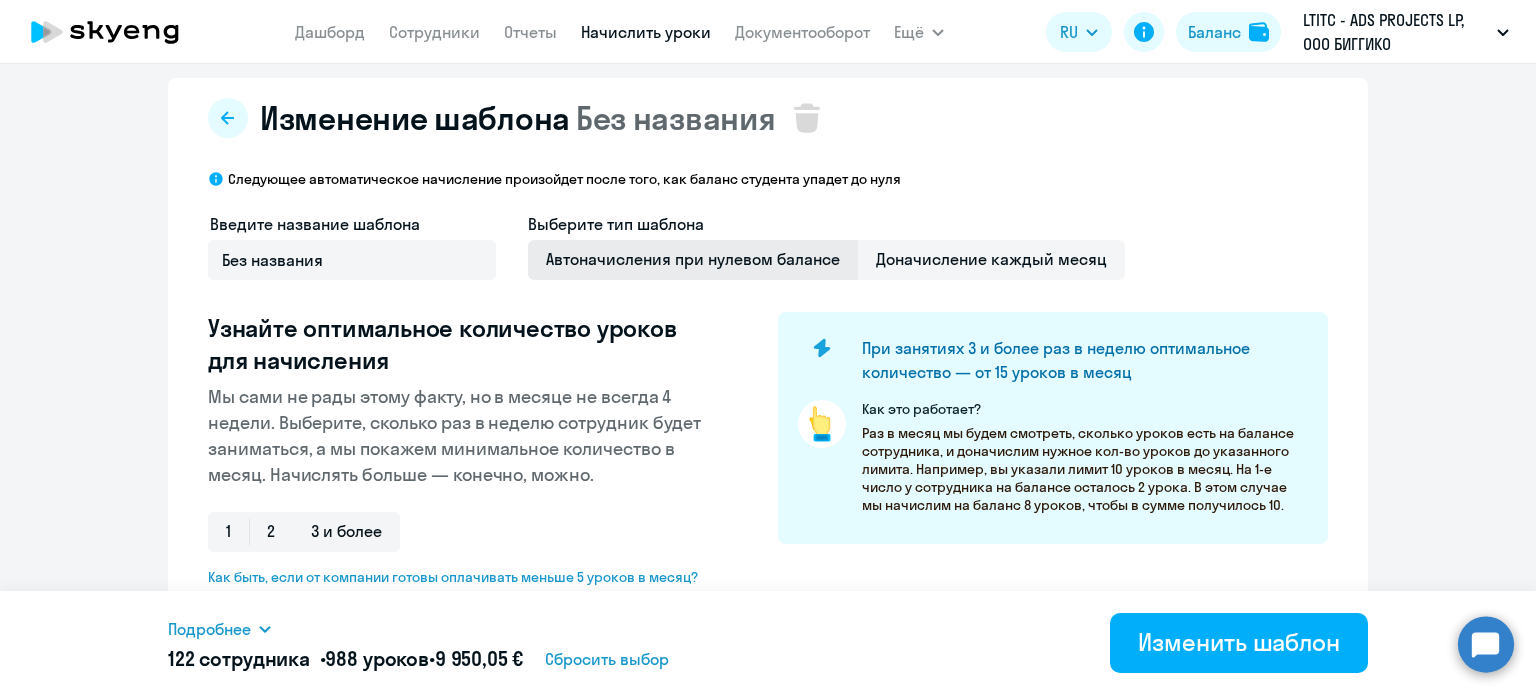 click on "Автоначисления при нулевом балансе" 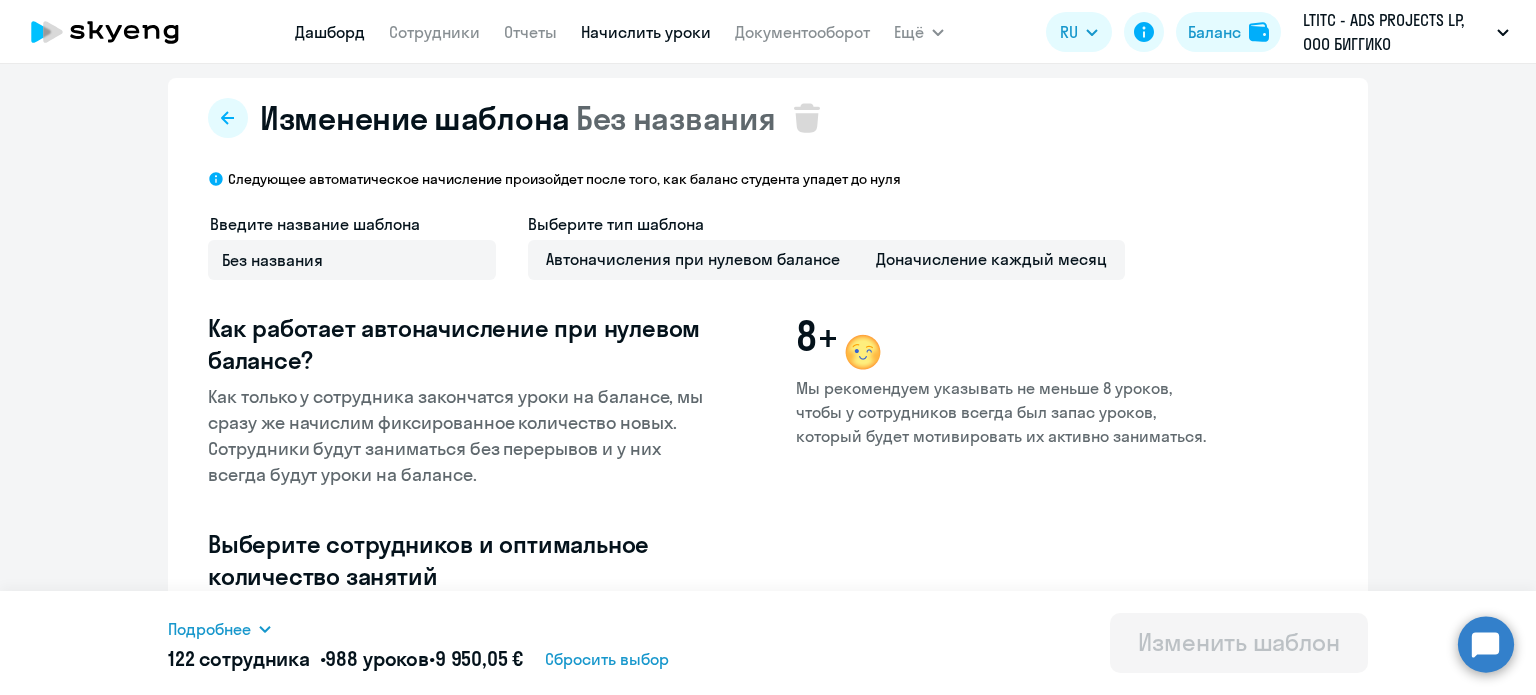 click on "Дашборд" at bounding box center [330, 32] 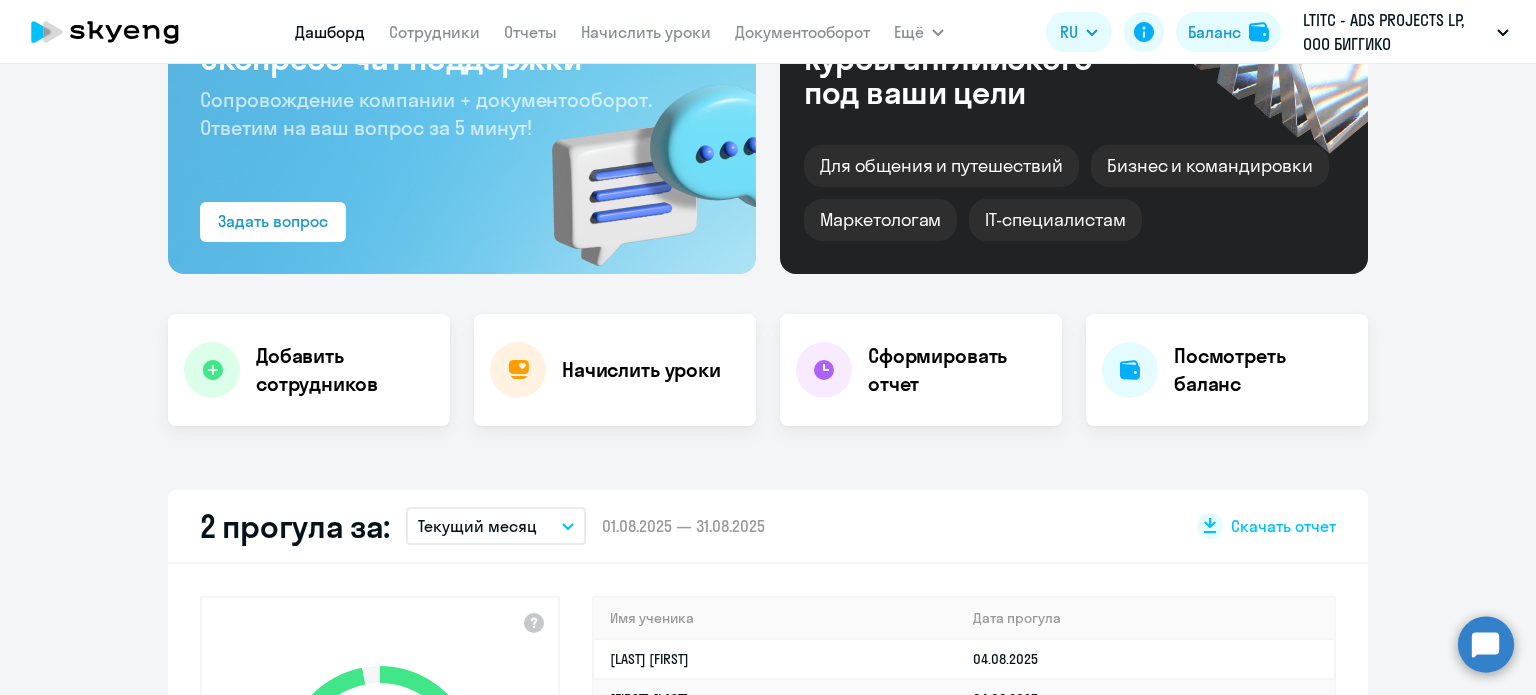 scroll, scrollTop: 53, scrollLeft: 0, axis: vertical 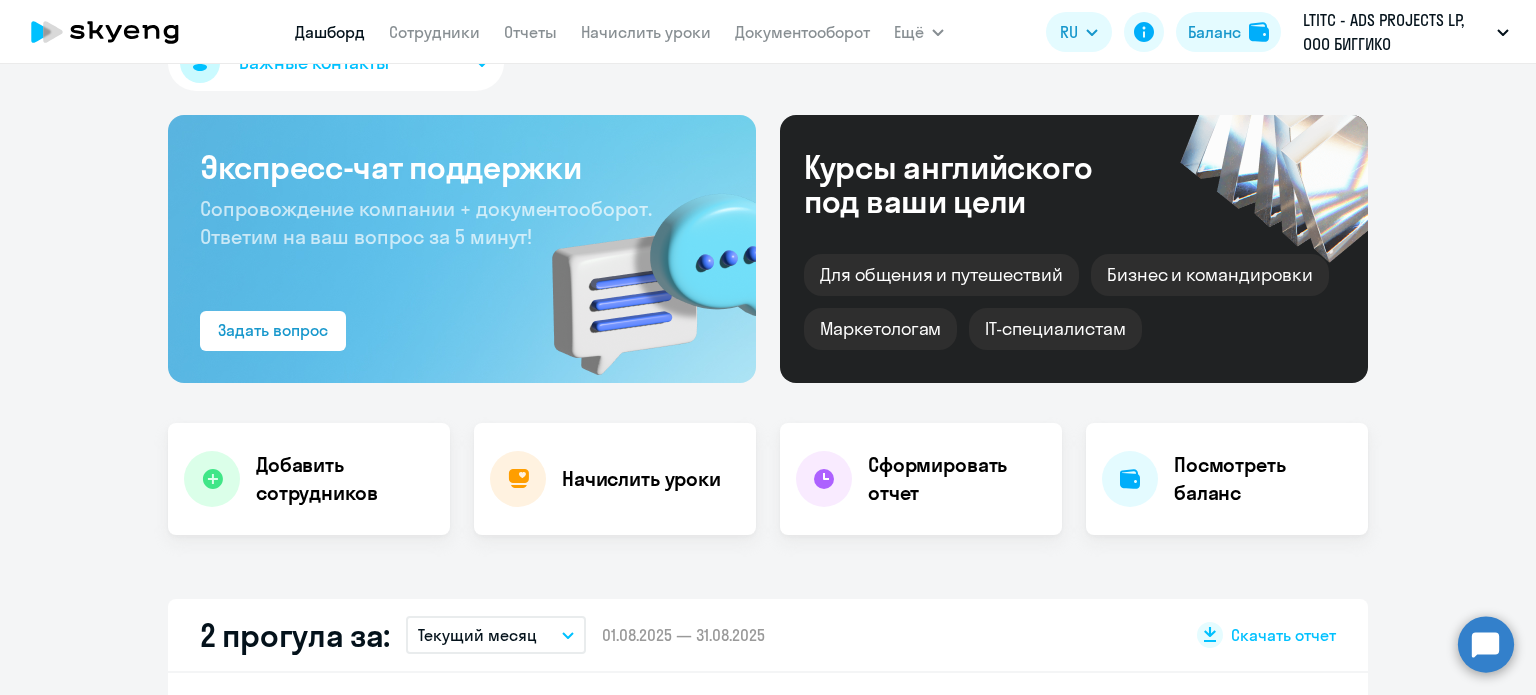 select on "30" 